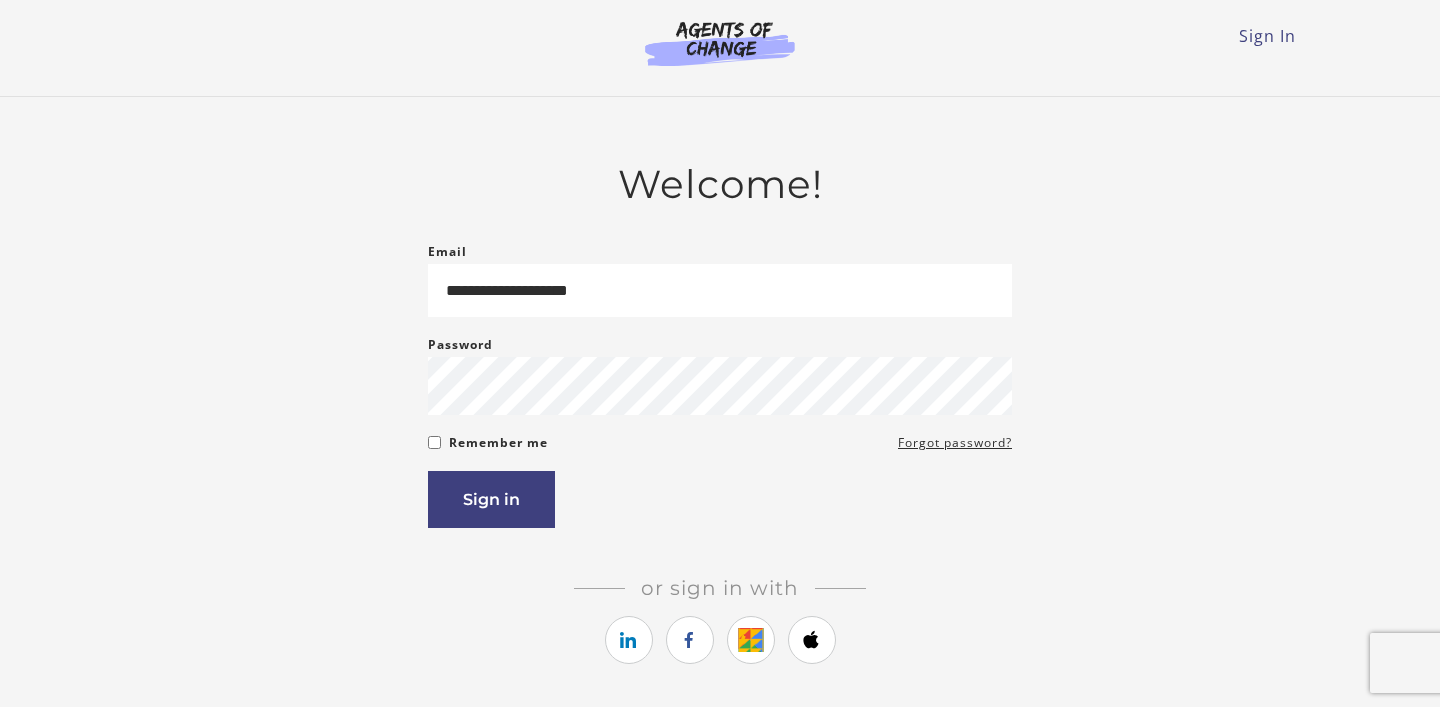 scroll, scrollTop: 0, scrollLeft: 0, axis: both 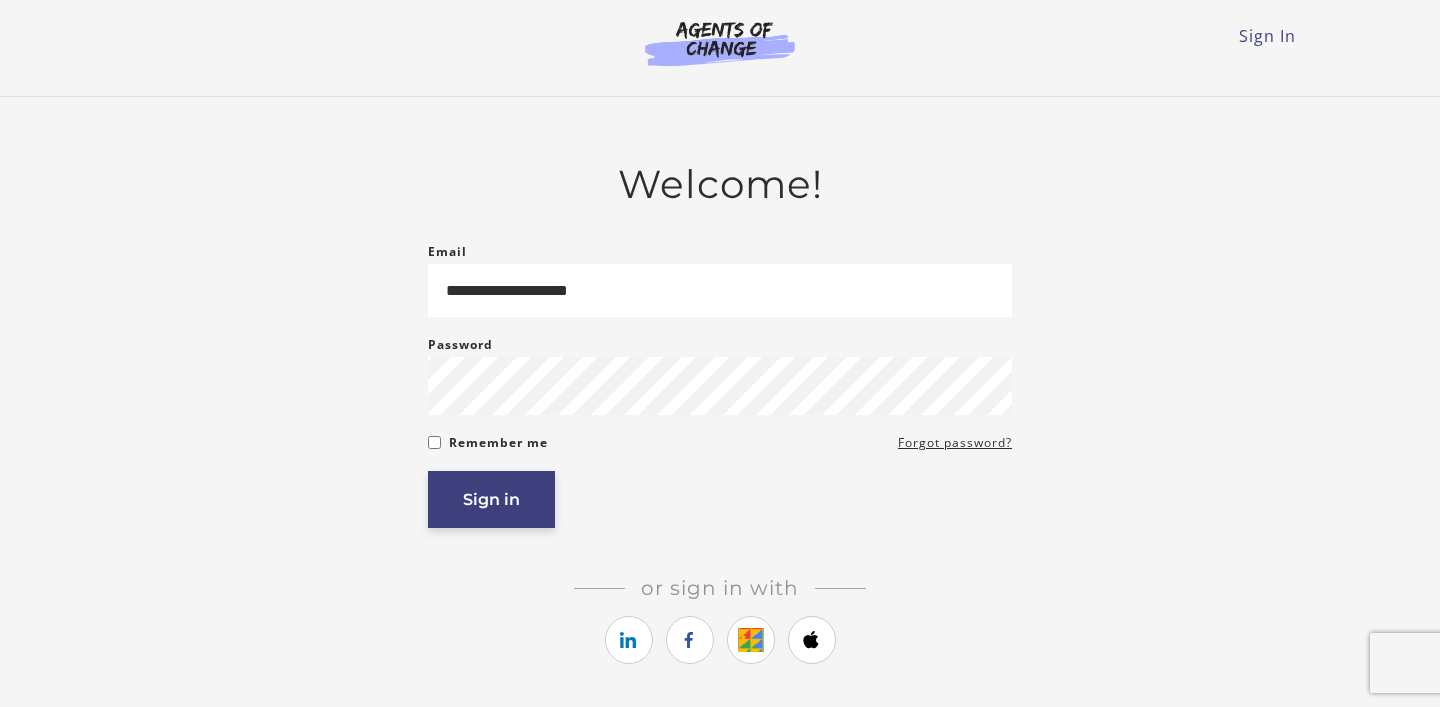 click on "Sign in" at bounding box center [491, 499] 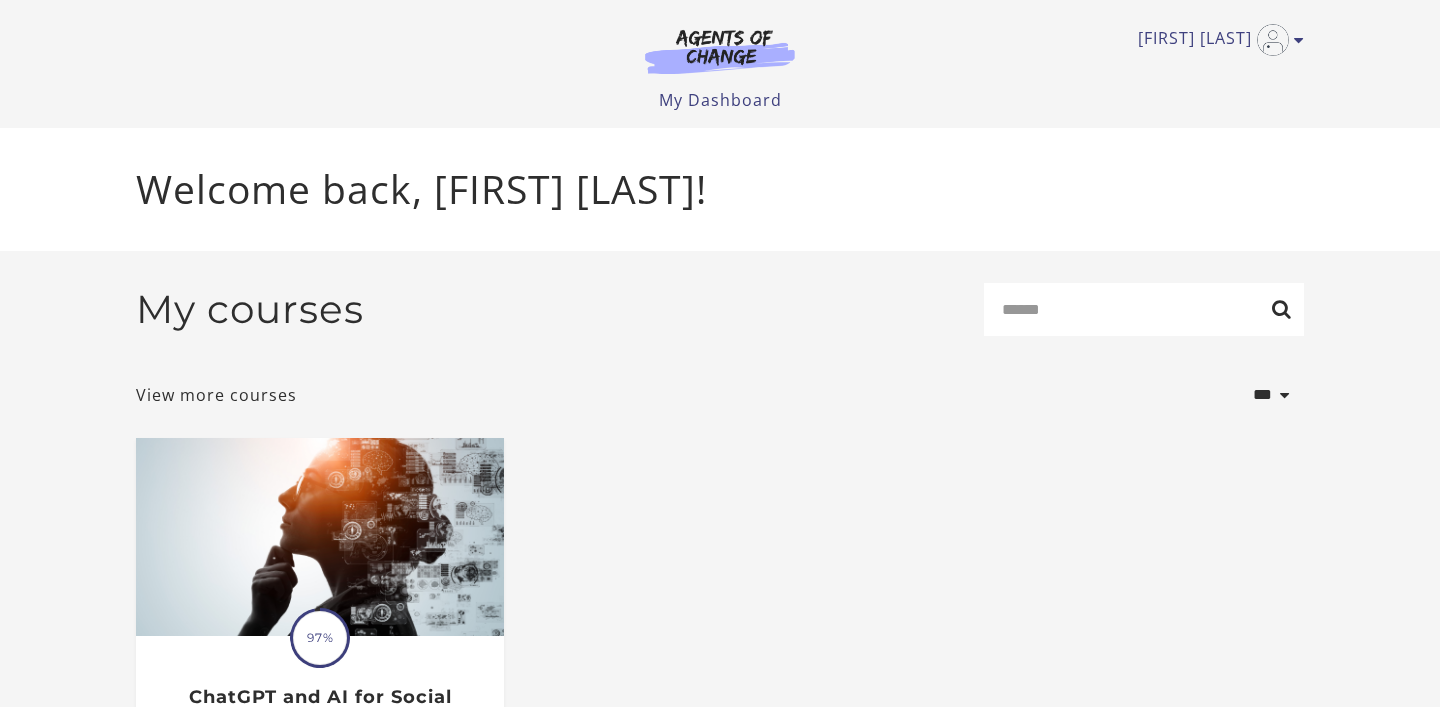 scroll, scrollTop: 0, scrollLeft: 0, axis: both 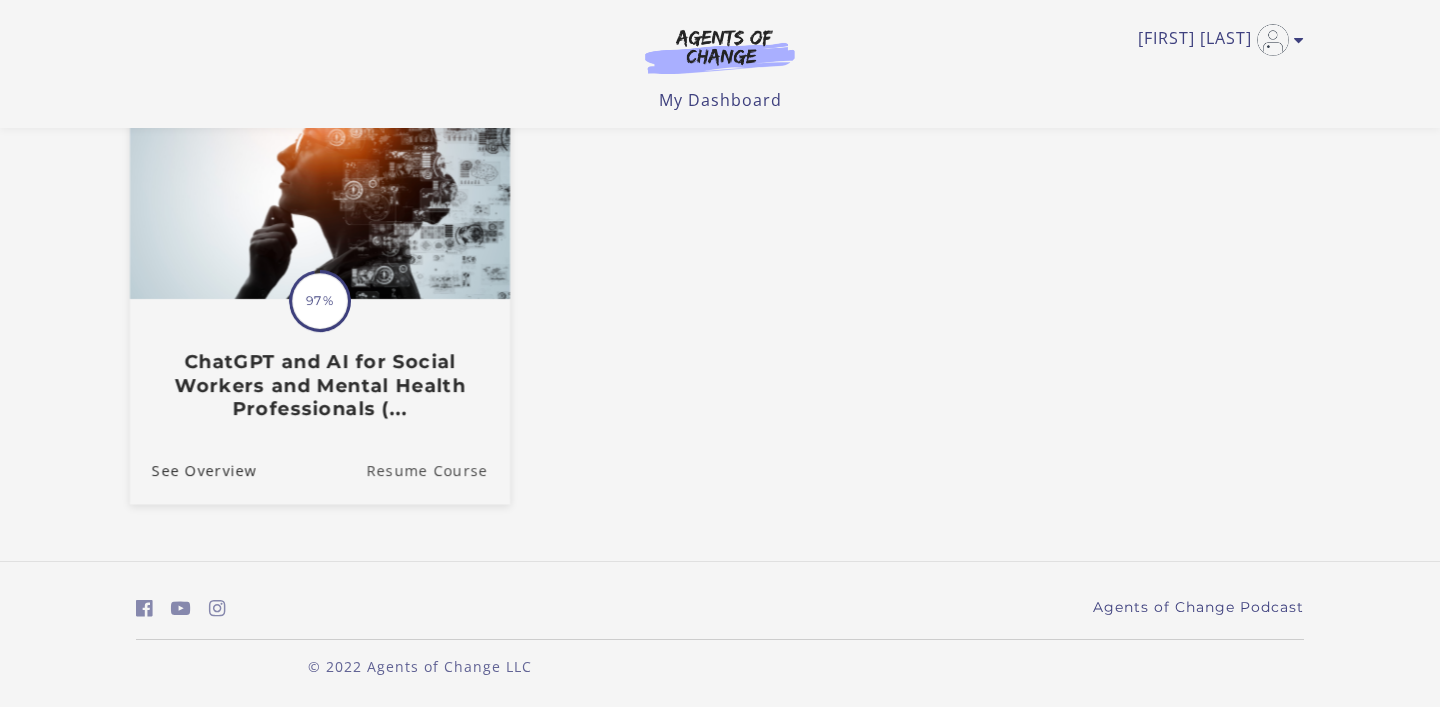 click on "Resume Course" at bounding box center [438, 469] 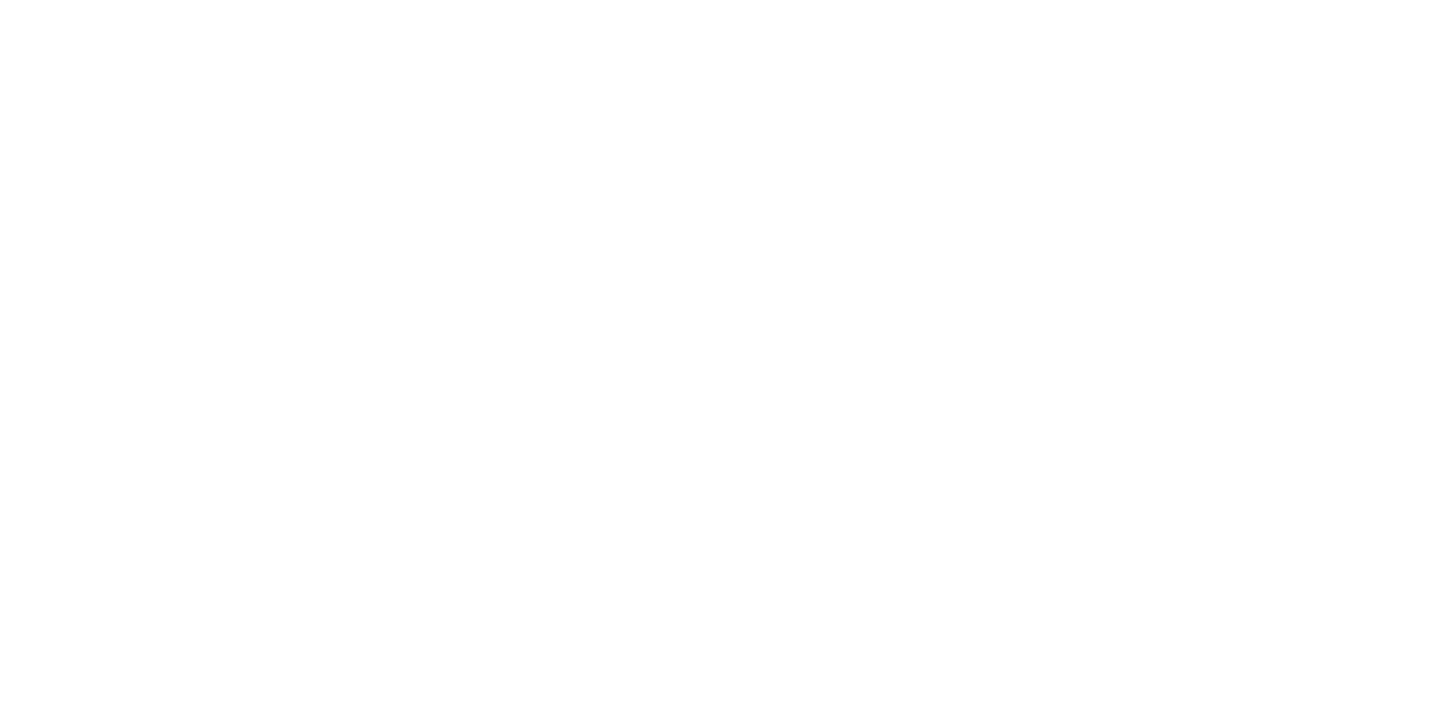 scroll, scrollTop: 0, scrollLeft: 0, axis: both 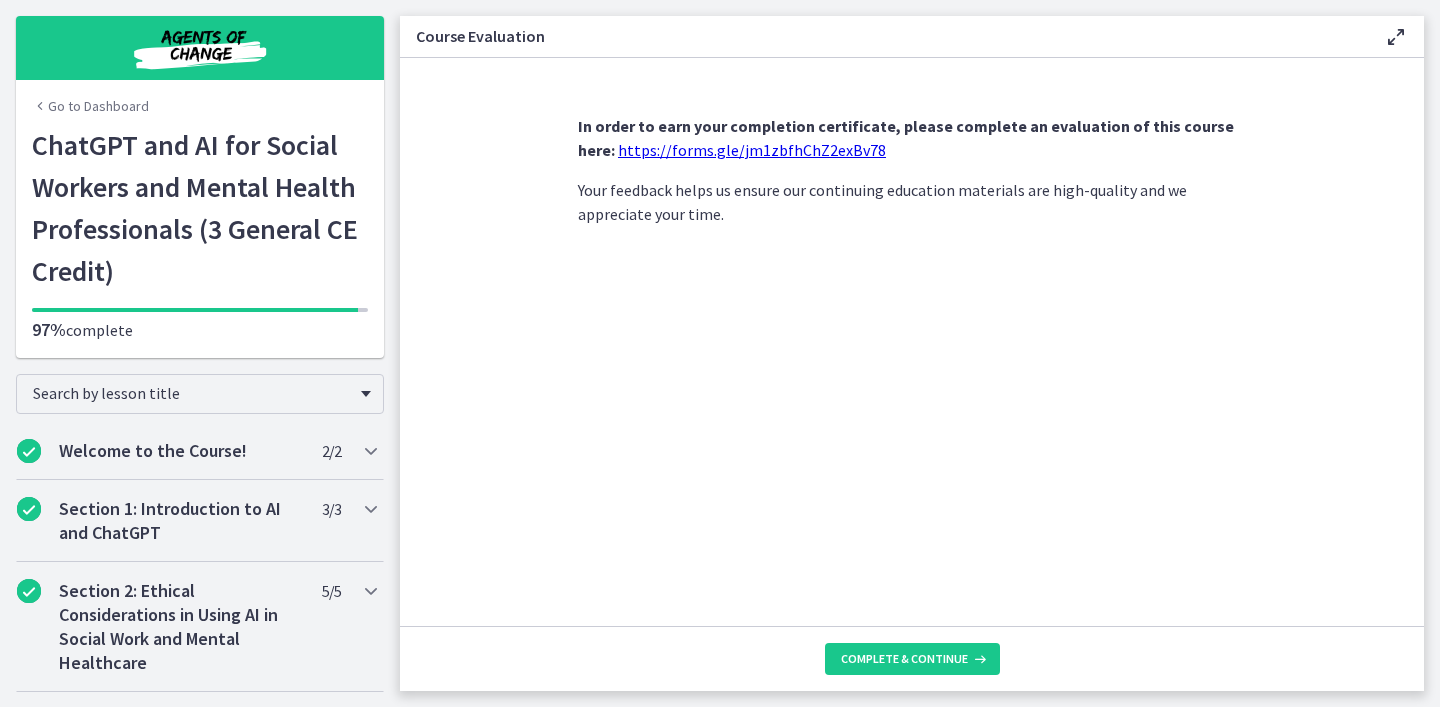 click on "https://forms.gle/jm1zbfhChZ2exBv78" at bounding box center [752, 150] 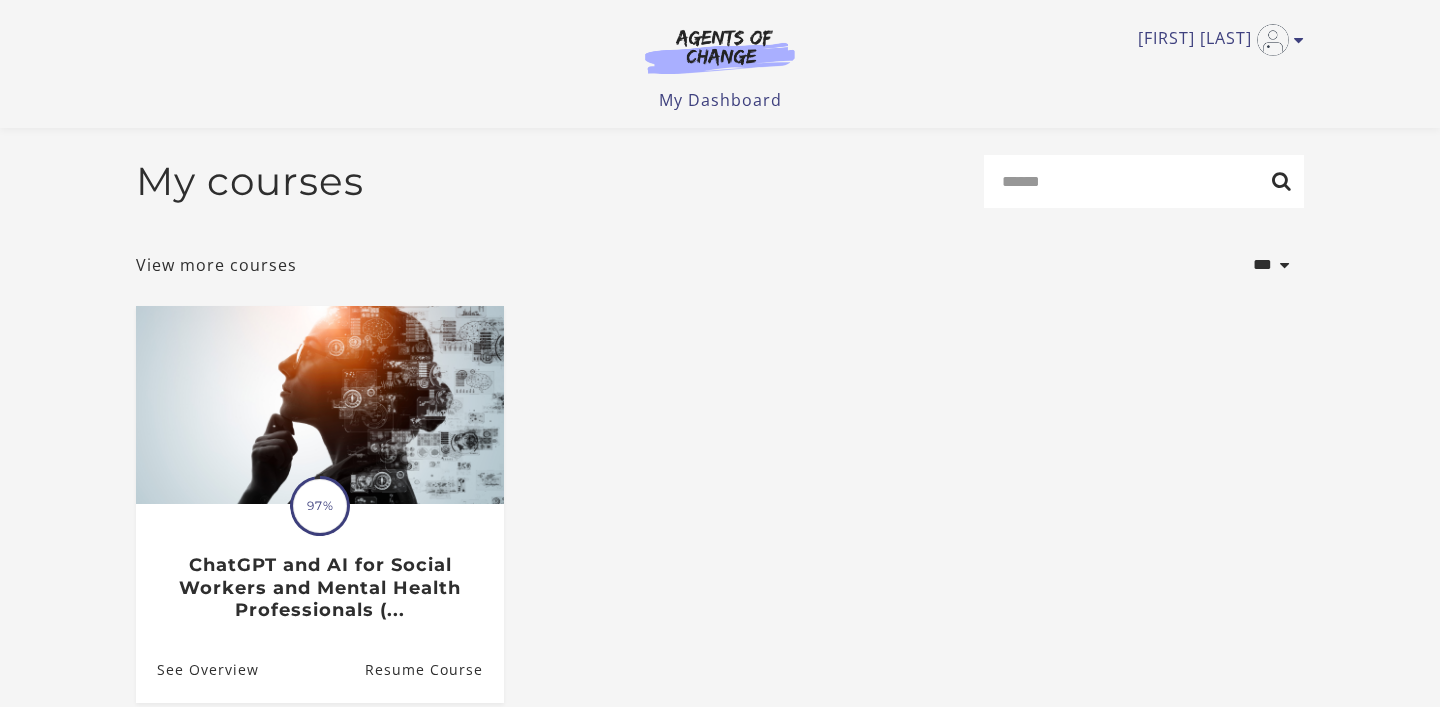 scroll, scrollTop: 206, scrollLeft: 0, axis: vertical 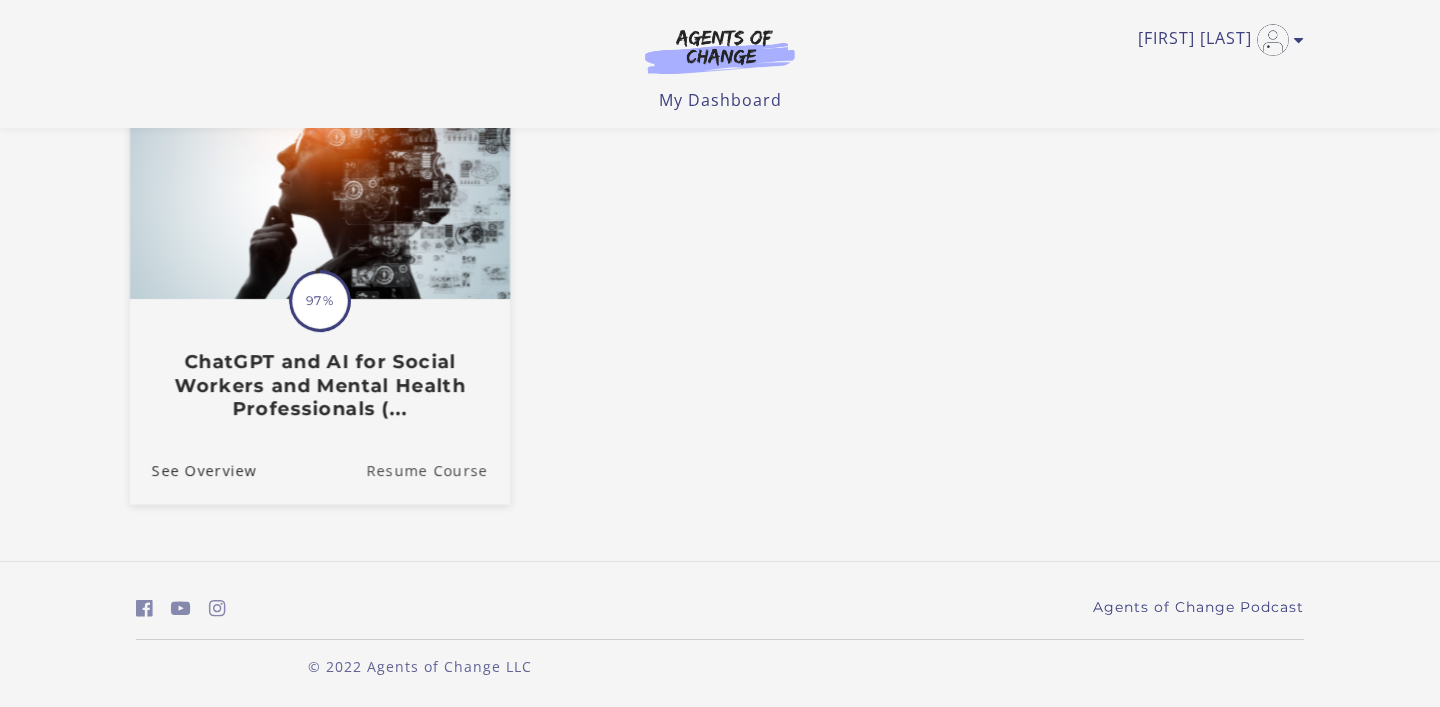 click on "Resume Course" at bounding box center [438, 469] 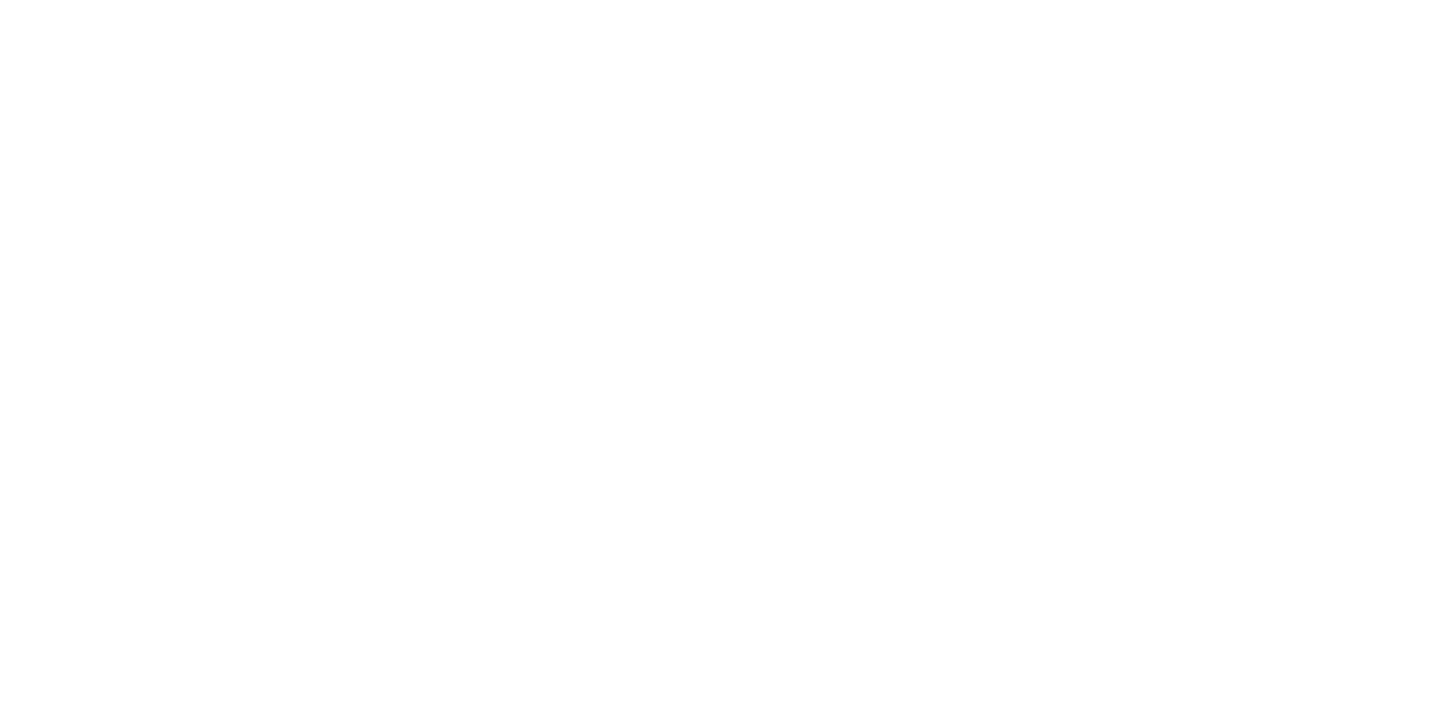scroll, scrollTop: 0, scrollLeft: 0, axis: both 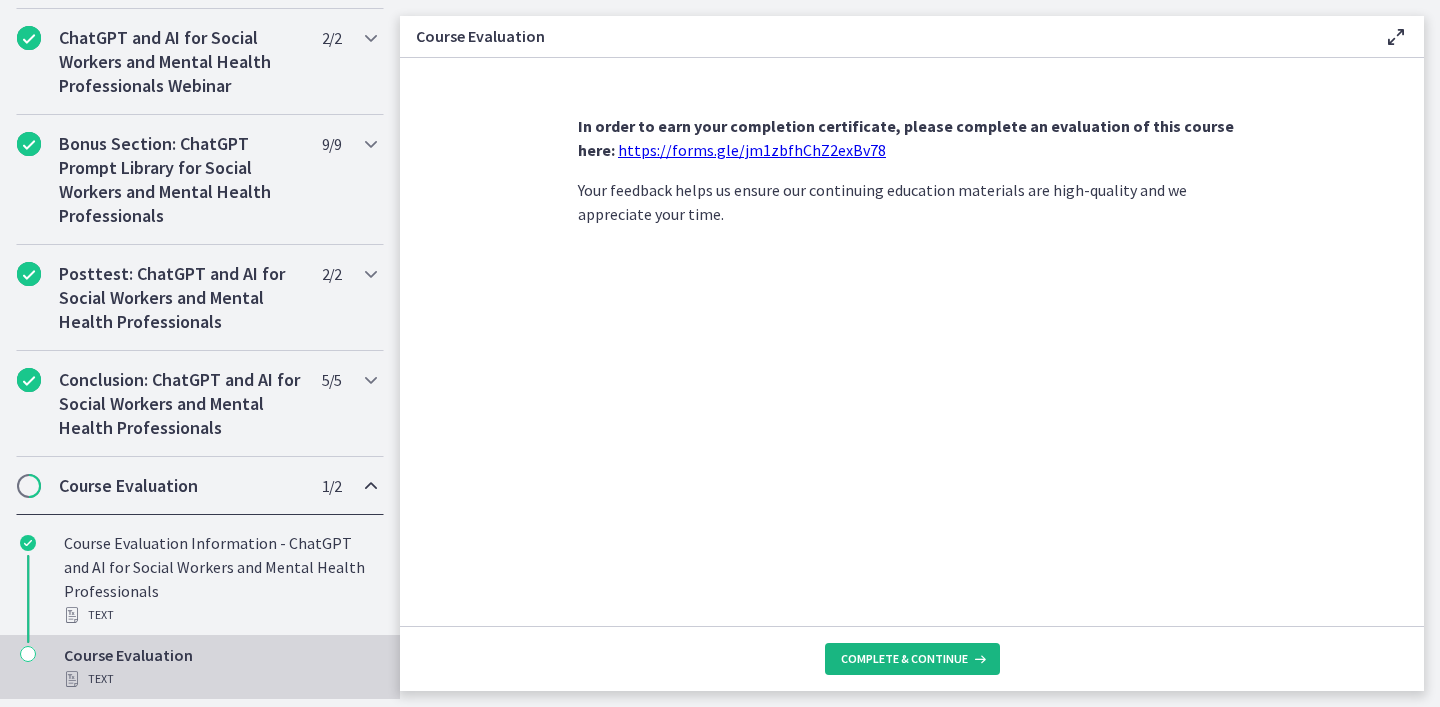 click on "Complete & continue" at bounding box center [904, 659] 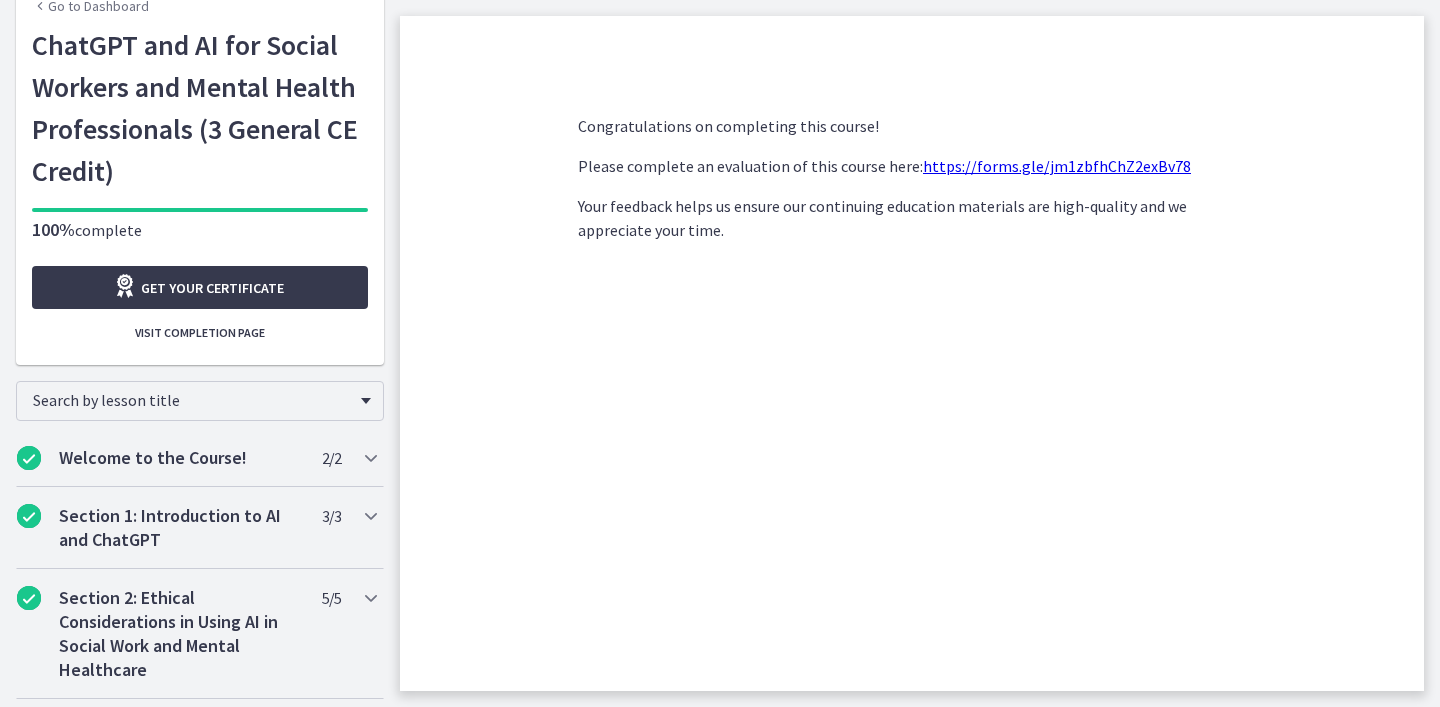 scroll, scrollTop: 0, scrollLeft: 0, axis: both 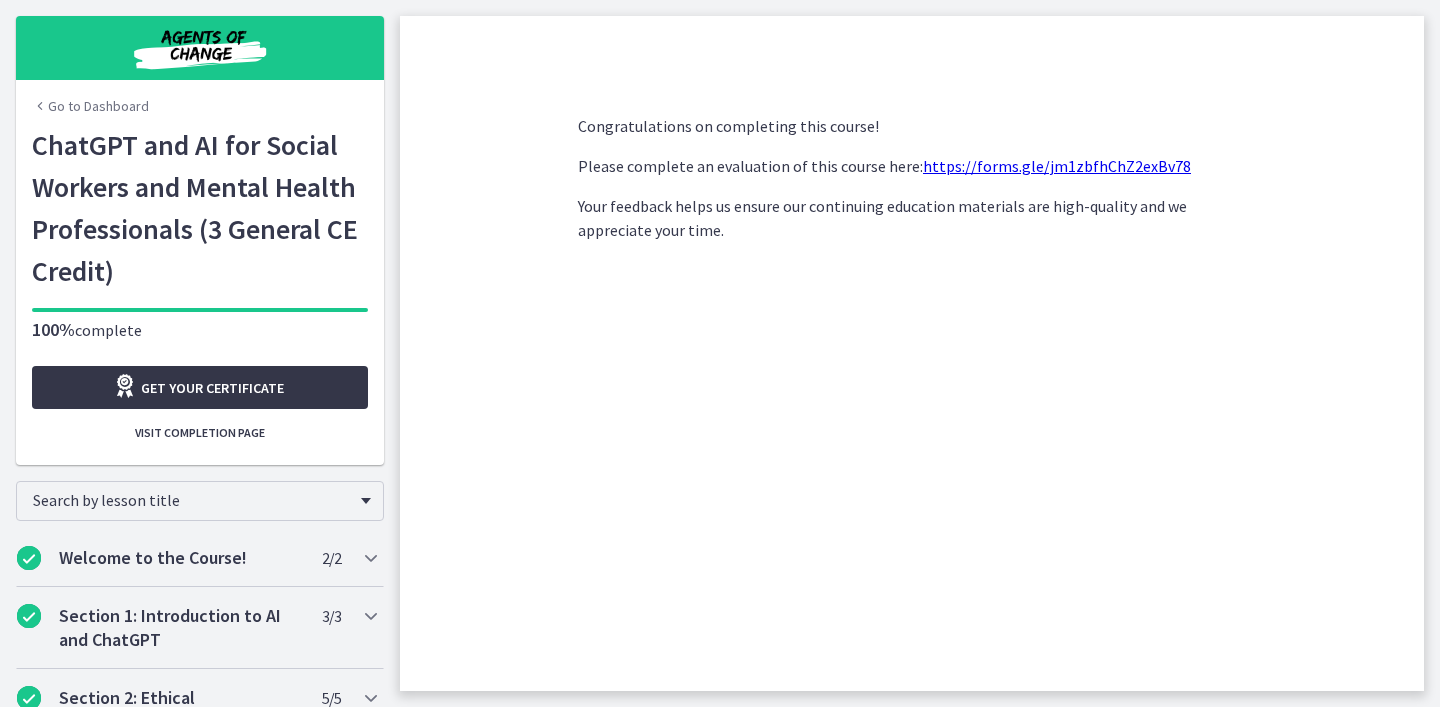 click on "Get your certificate" at bounding box center [212, 388] 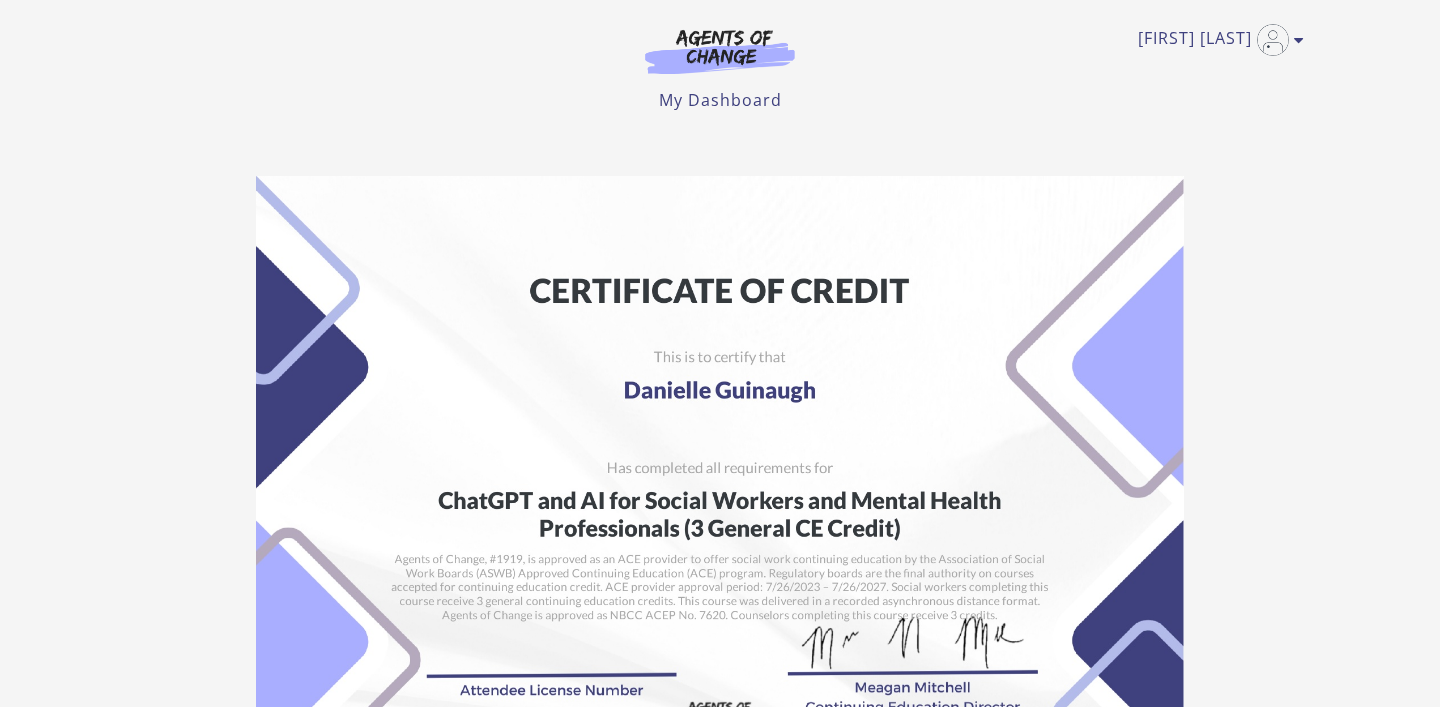 scroll, scrollTop: 0, scrollLeft: 0, axis: both 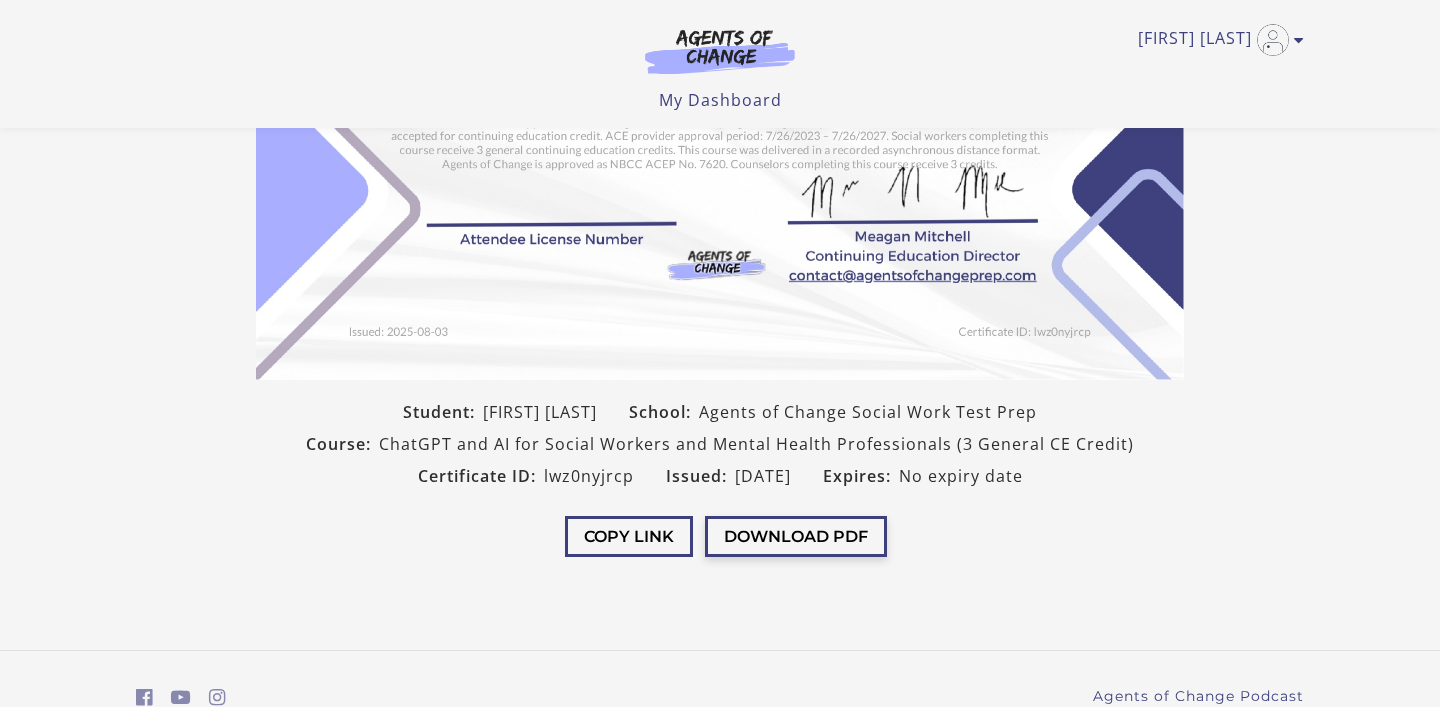 click on "Download PDF" at bounding box center [796, 536] 